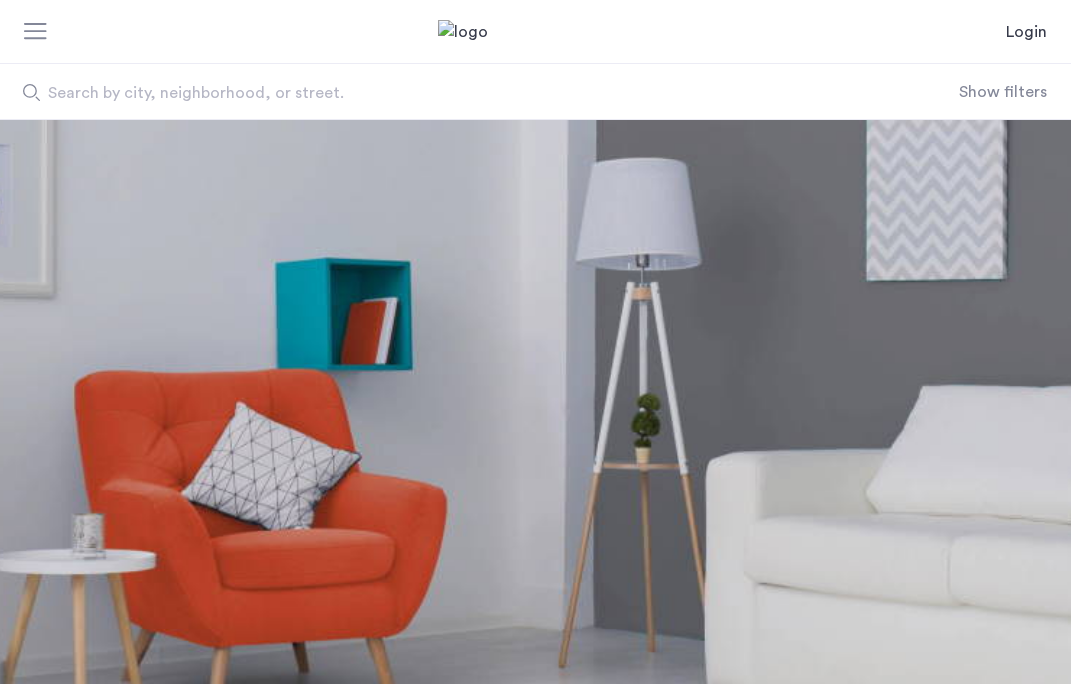 scroll, scrollTop: 0, scrollLeft: 0, axis: both 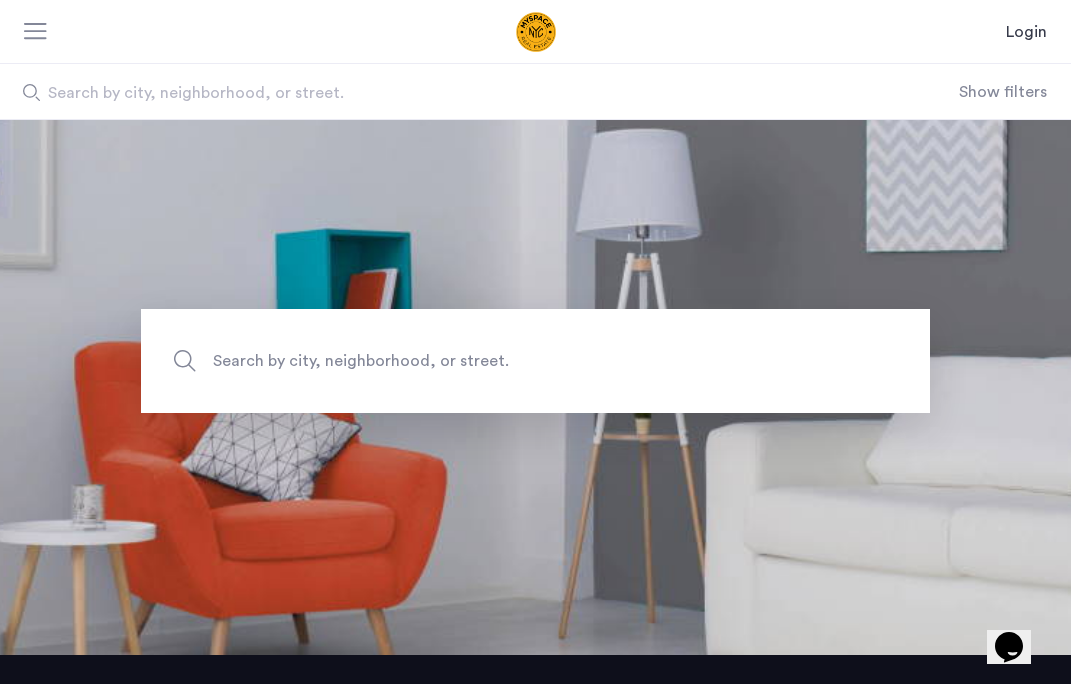 click on "Search by city, neighborhood, or street." 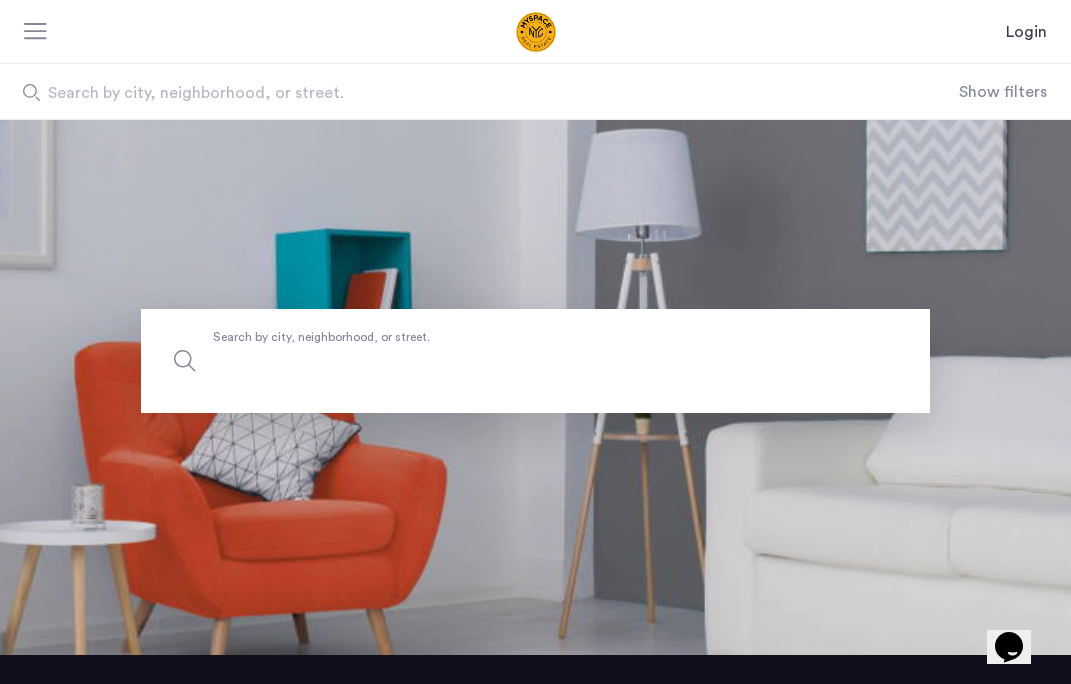 click on "Search by city, neighborhood, or street." at bounding box center (535, 361) 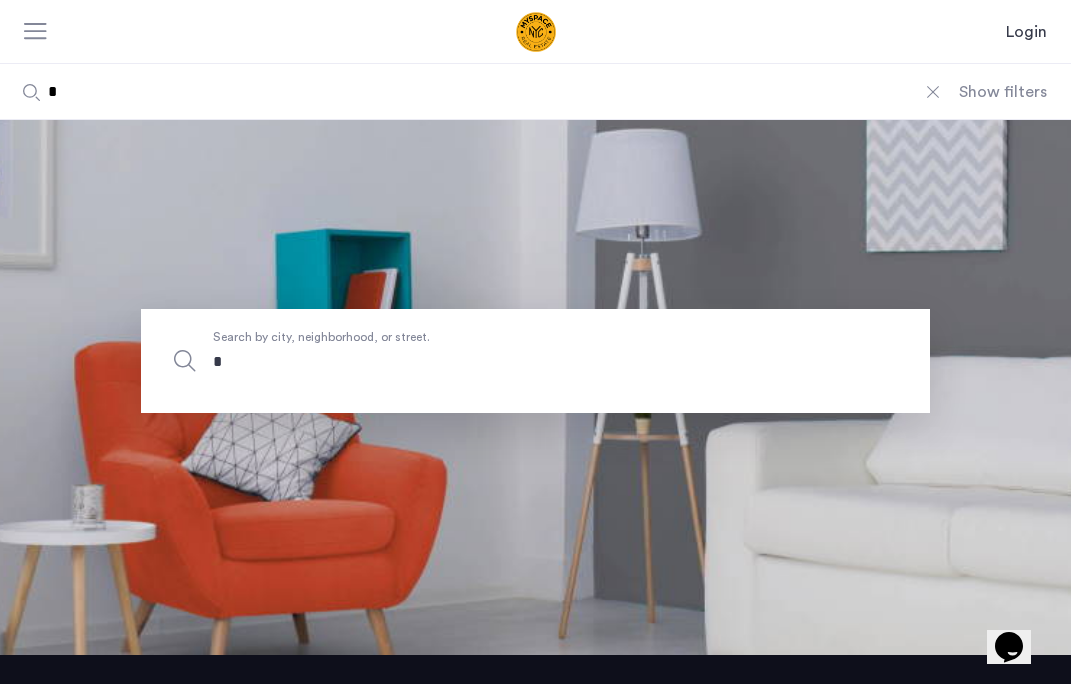 type on "**" 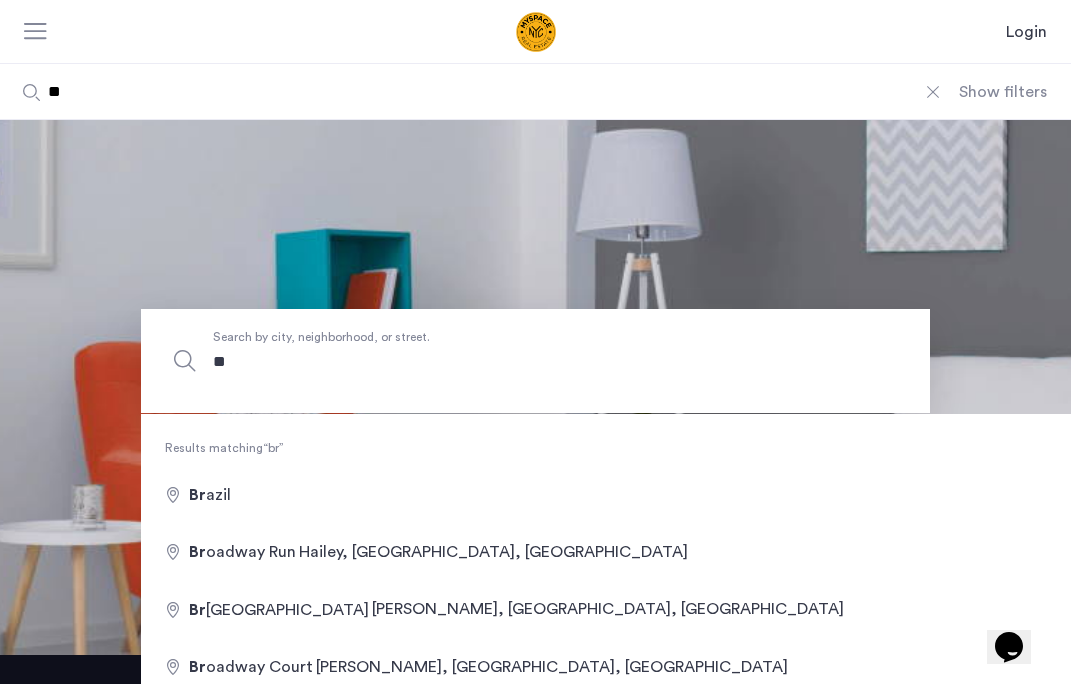 type on "***" 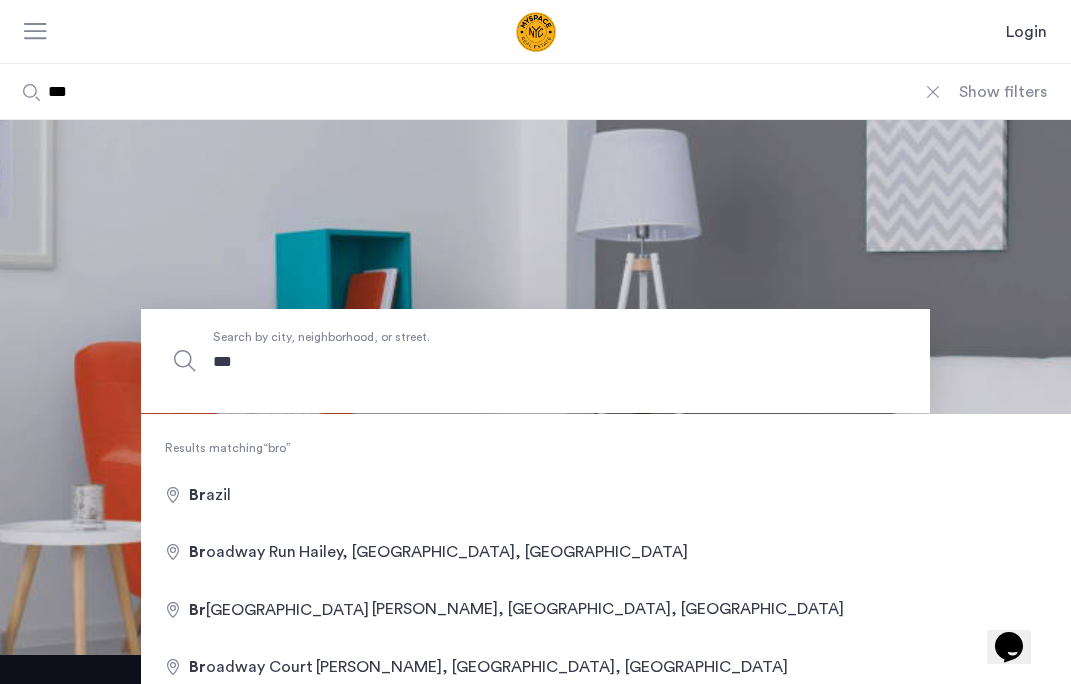 type on "****" 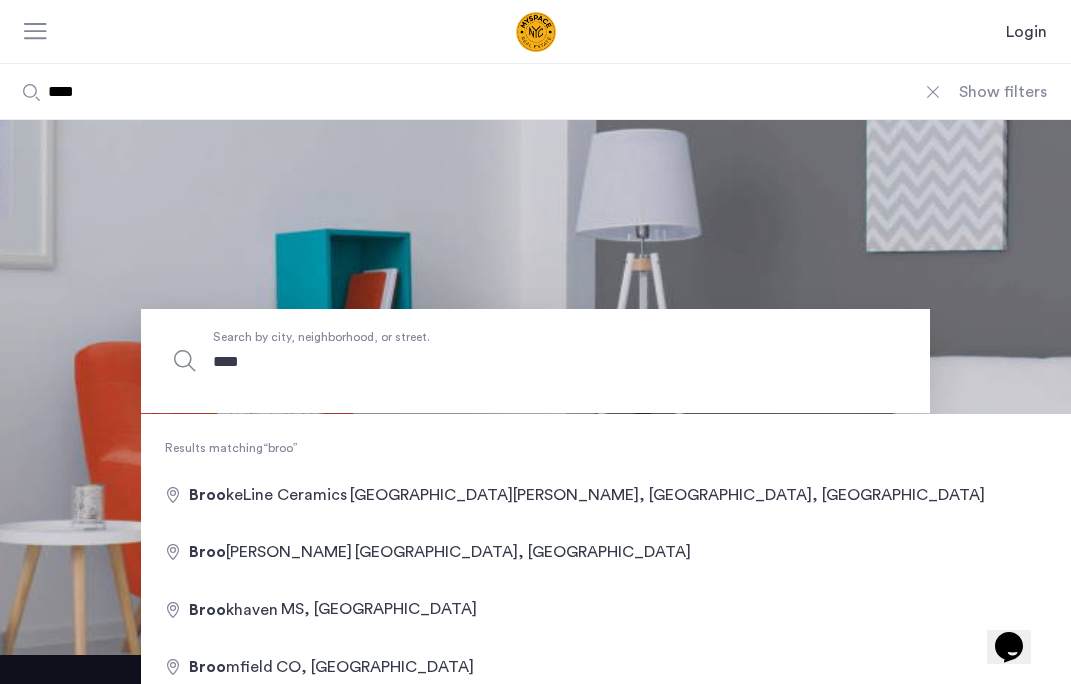 type on "*****" 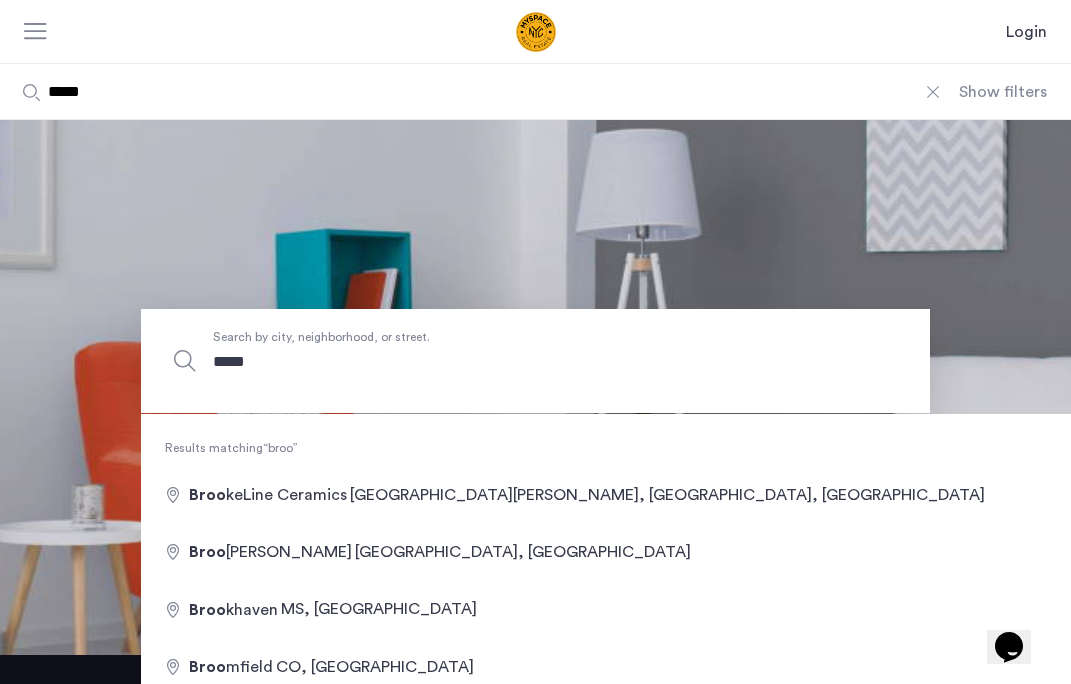 type on "******" 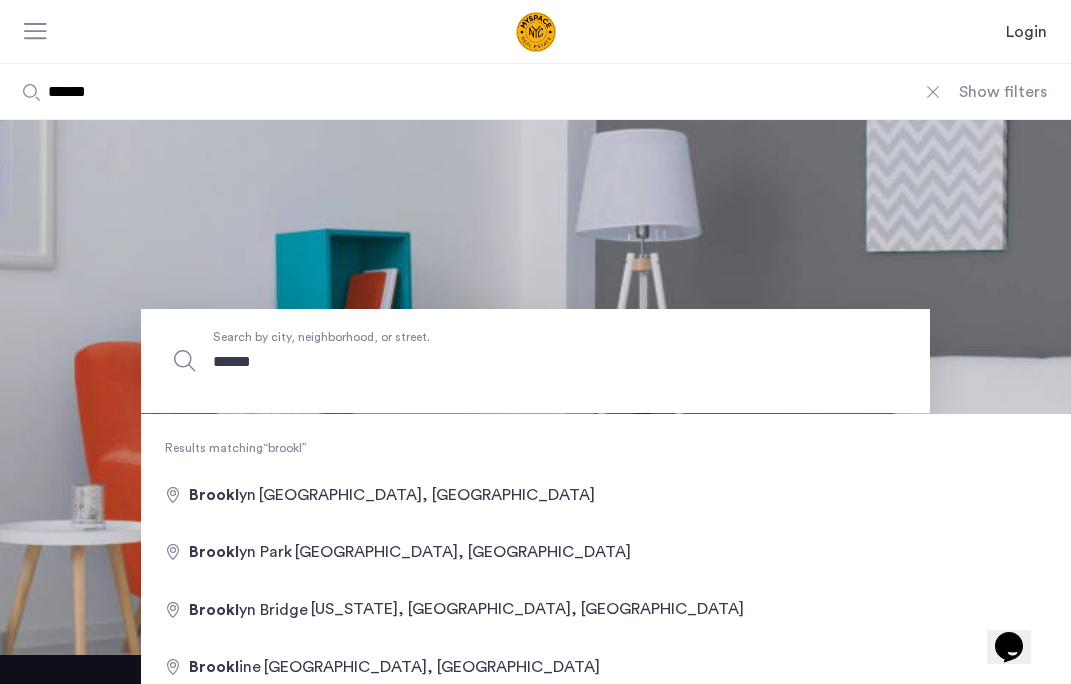 type on "*******" 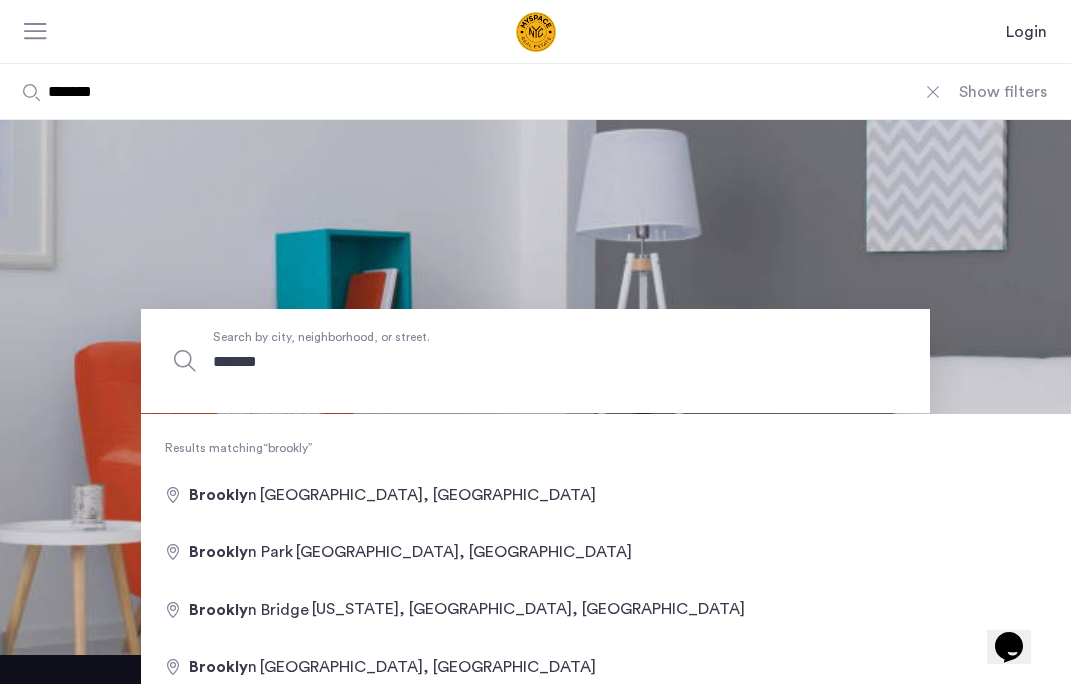 type on "********" 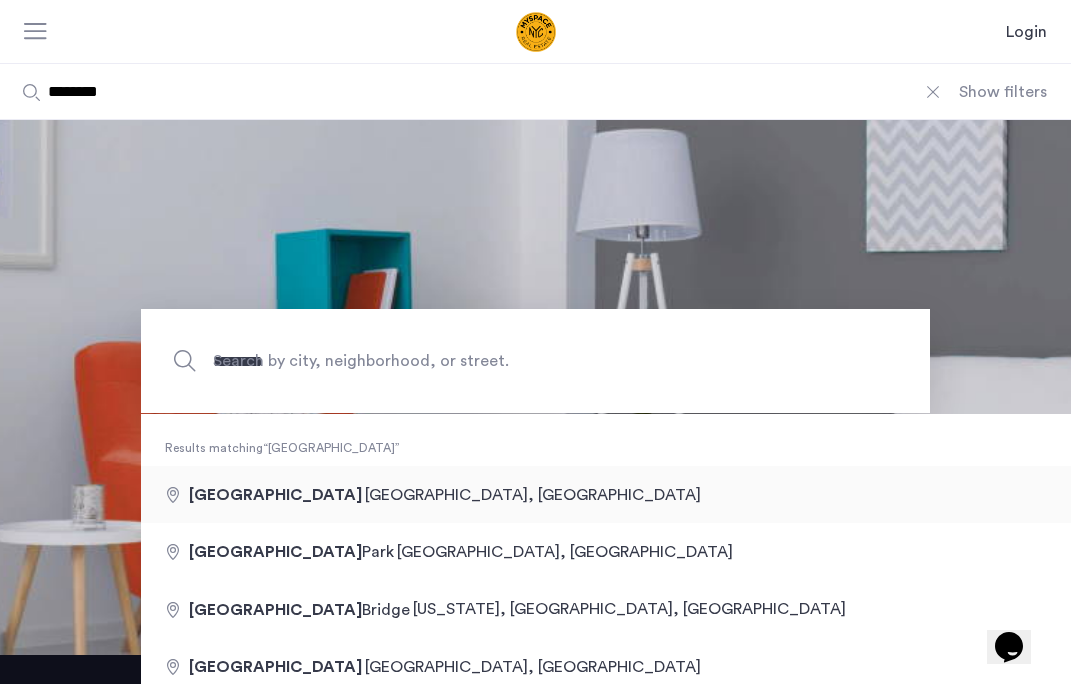 type on "**********" 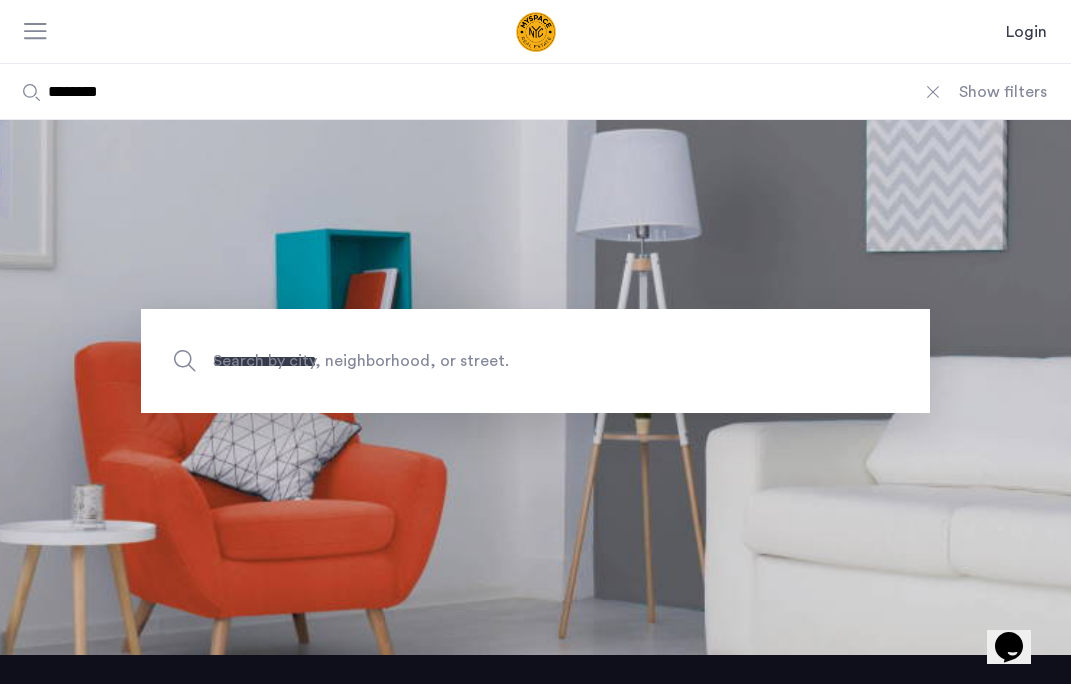 type on "**********" 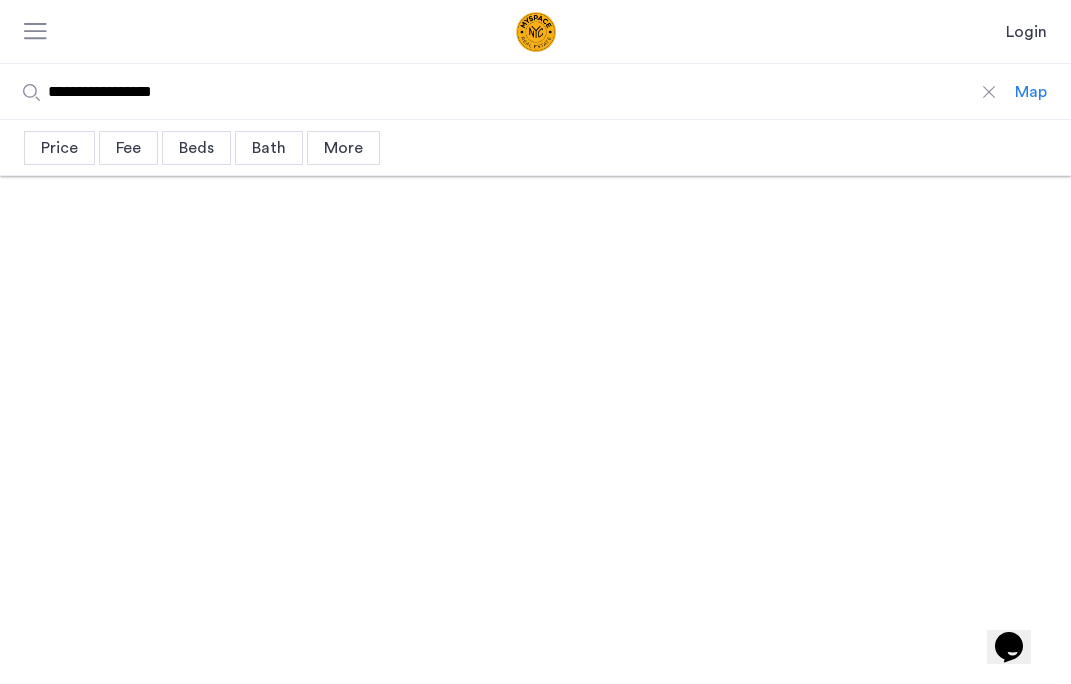 scroll, scrollTop: 0, scrollLeft: 0, axis: both 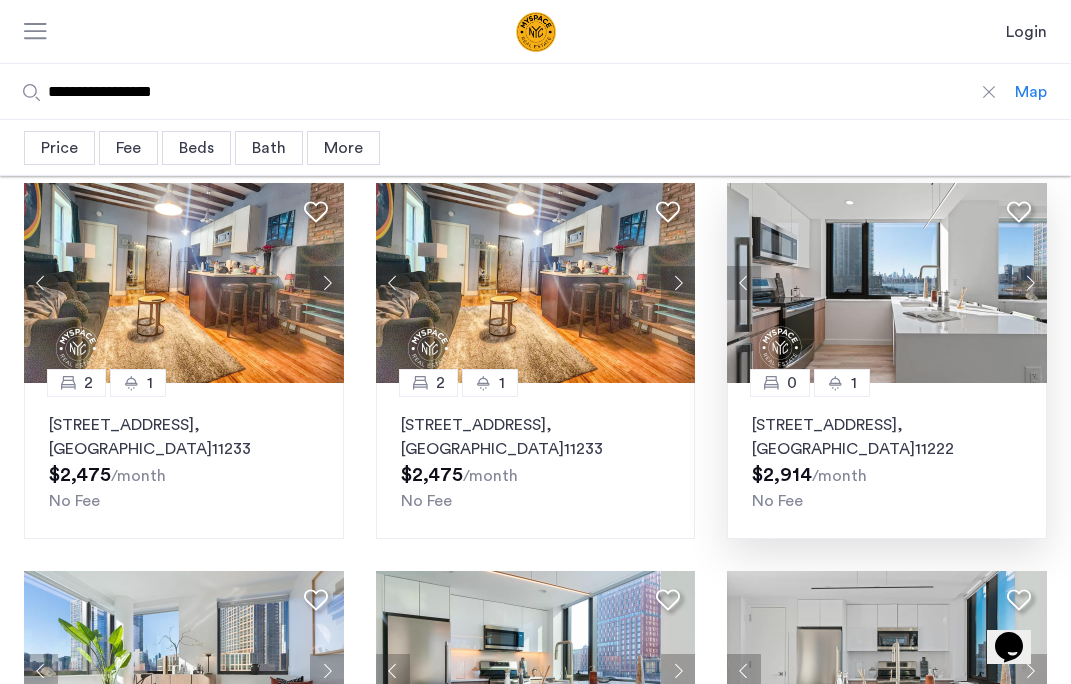 click 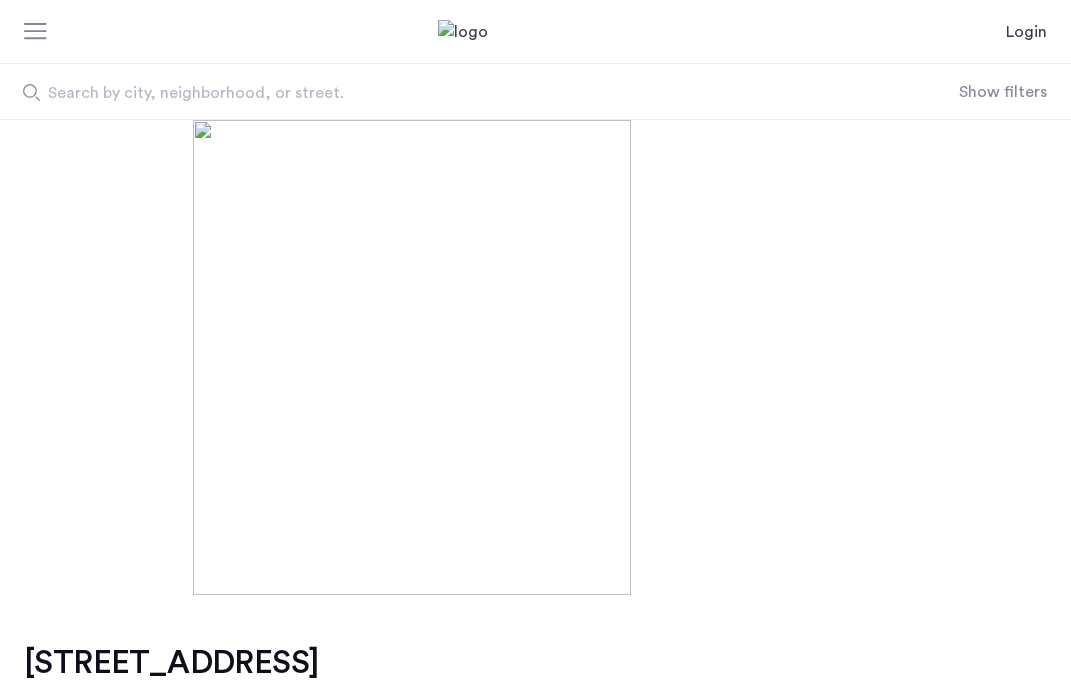 scroll, scrollTop: 0, scrollLeft: 0, axis: both 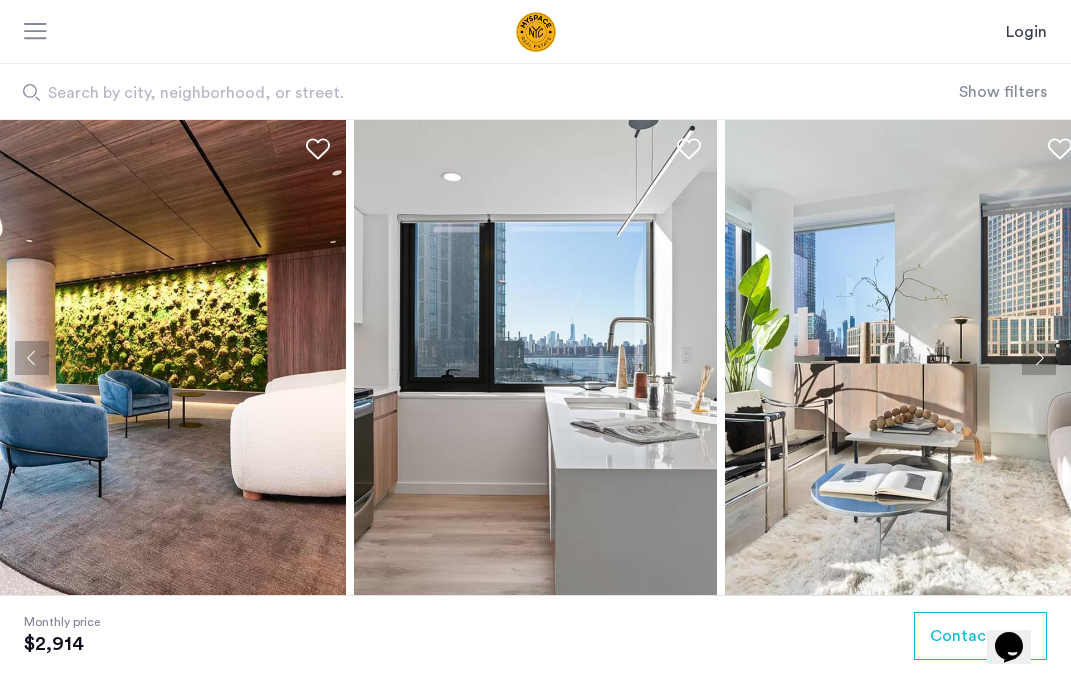 click 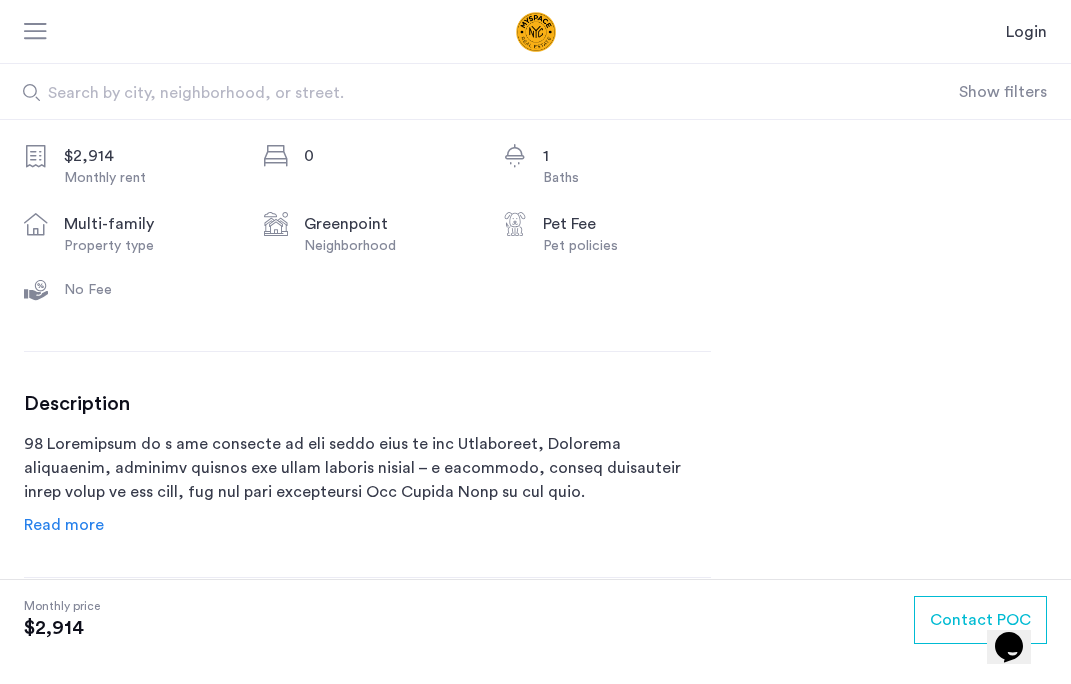 scroll, scrollTop: 0, scrollLeft: 0, axis: both 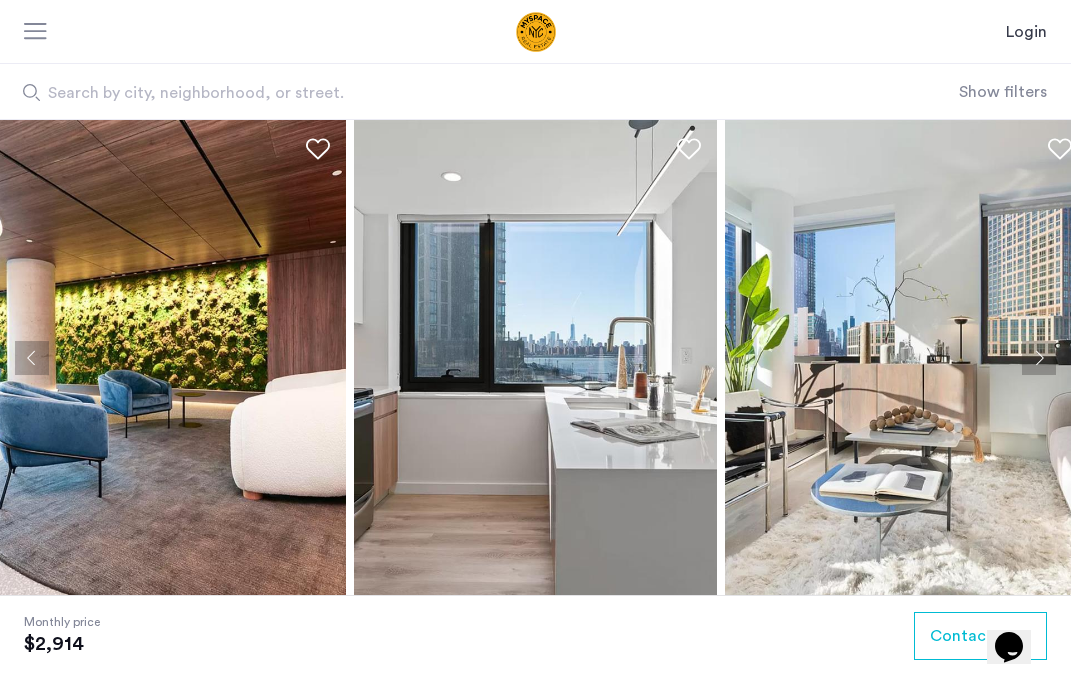 click 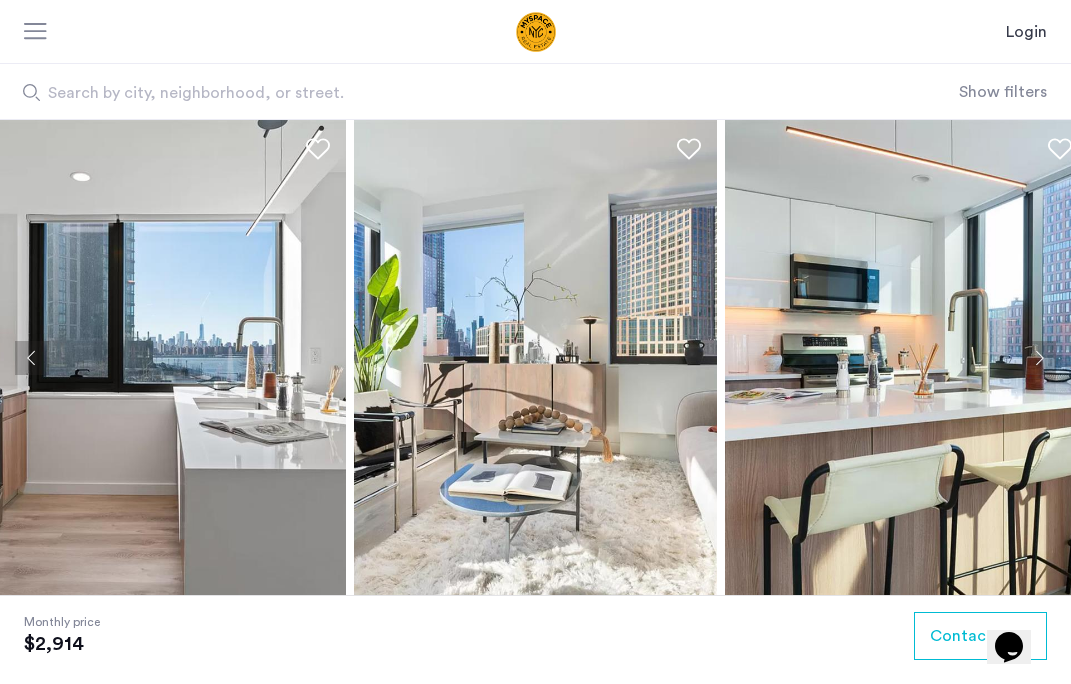 click 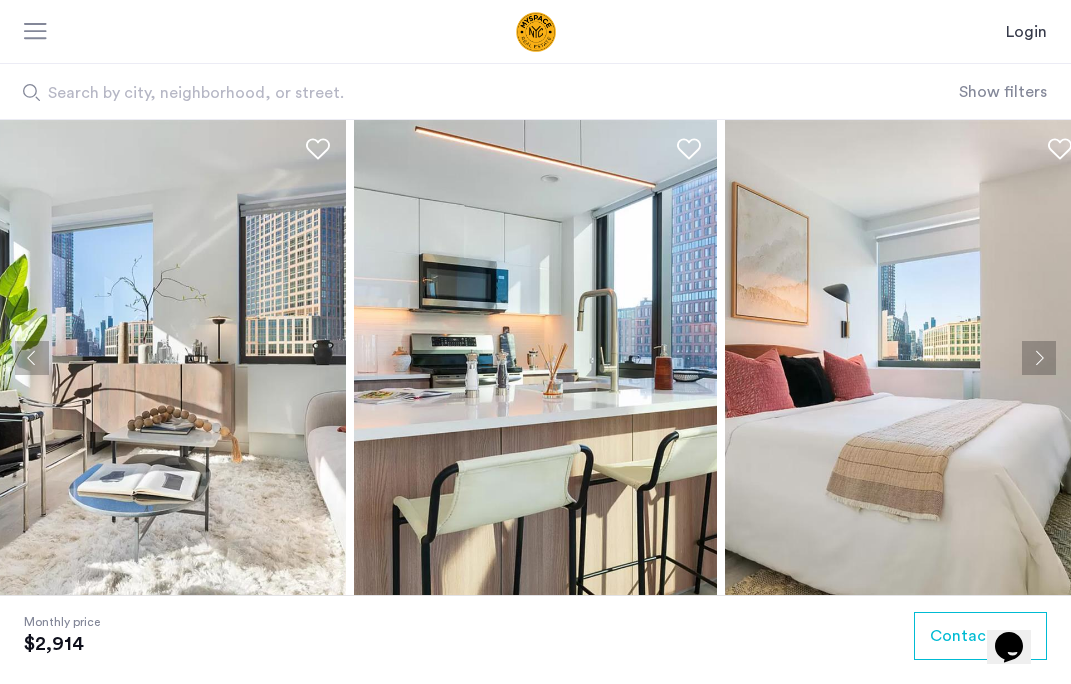click 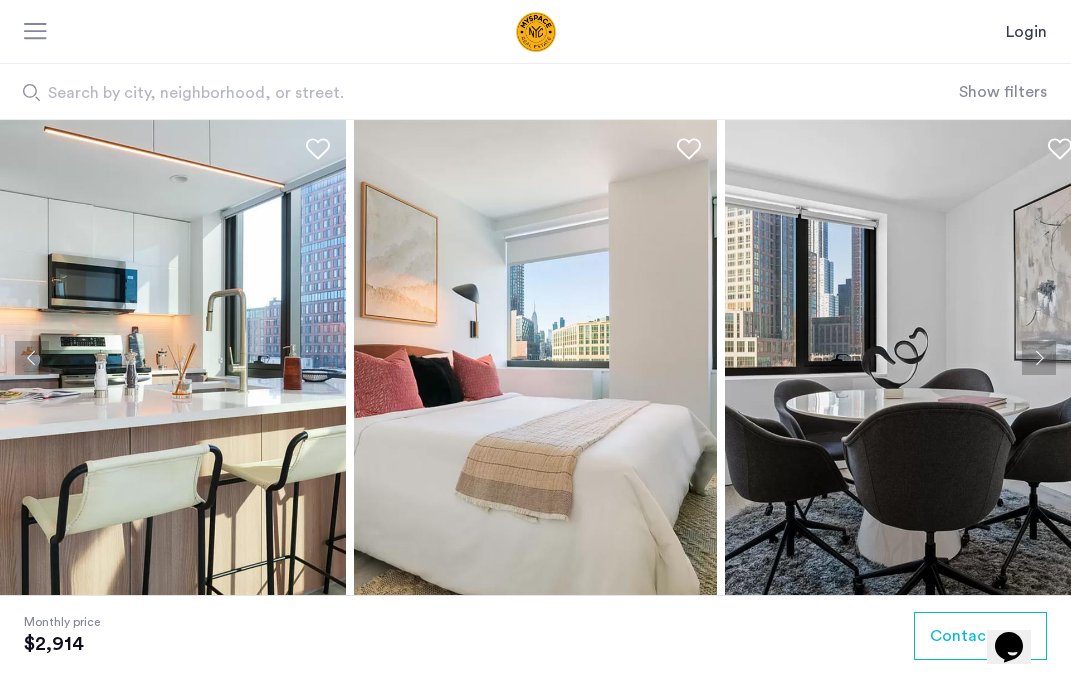 click 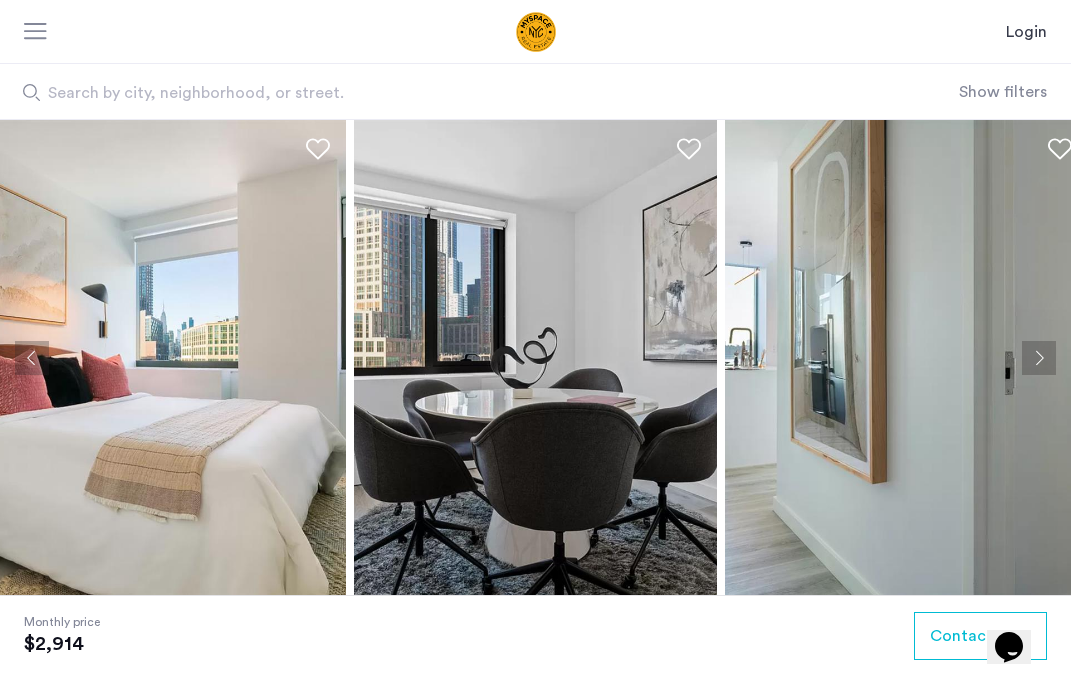 click 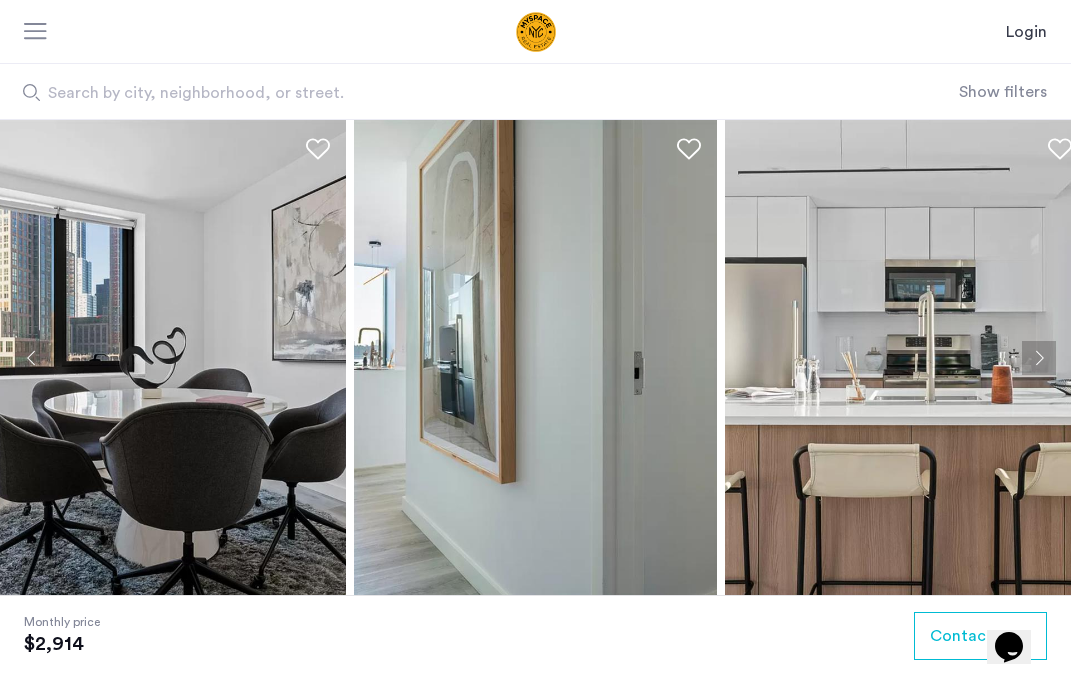 click 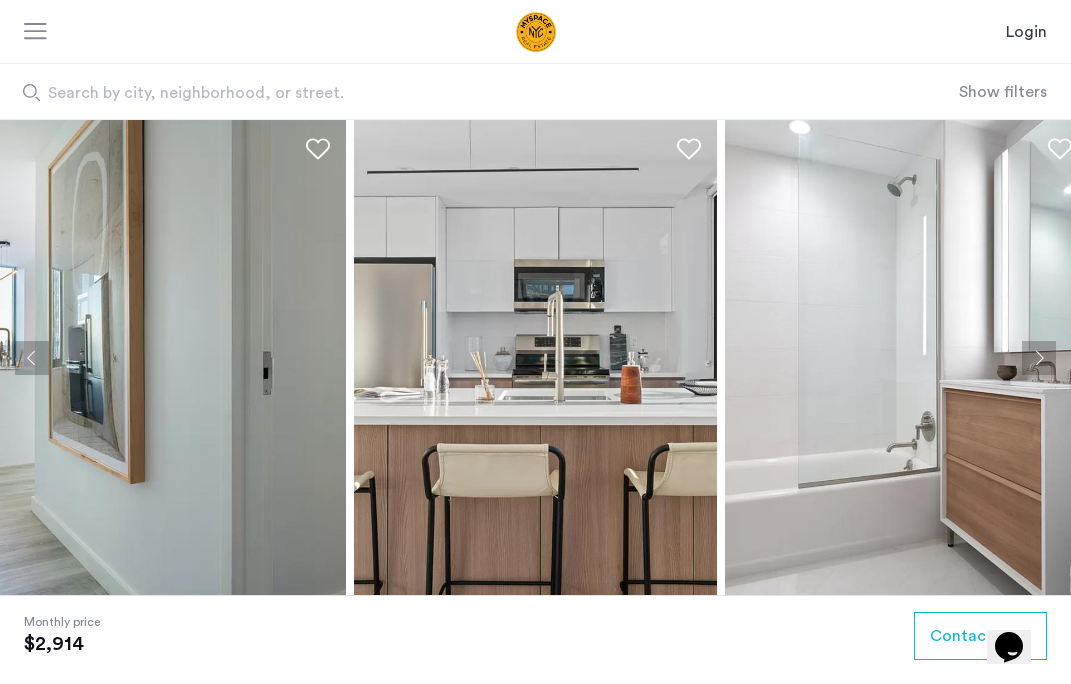 click 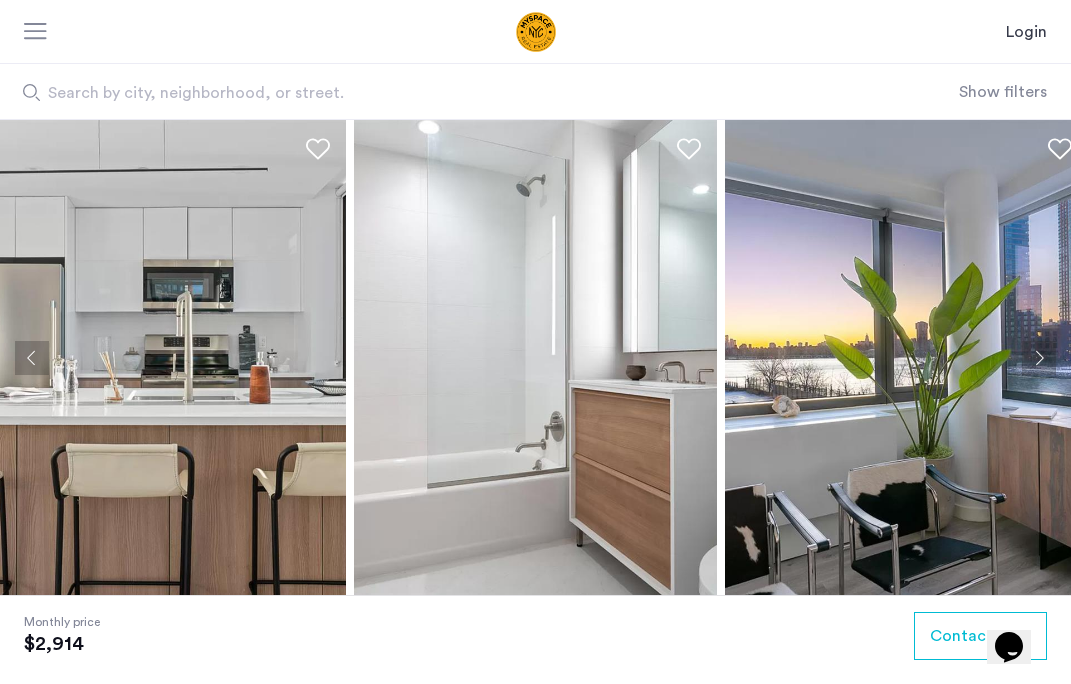 click 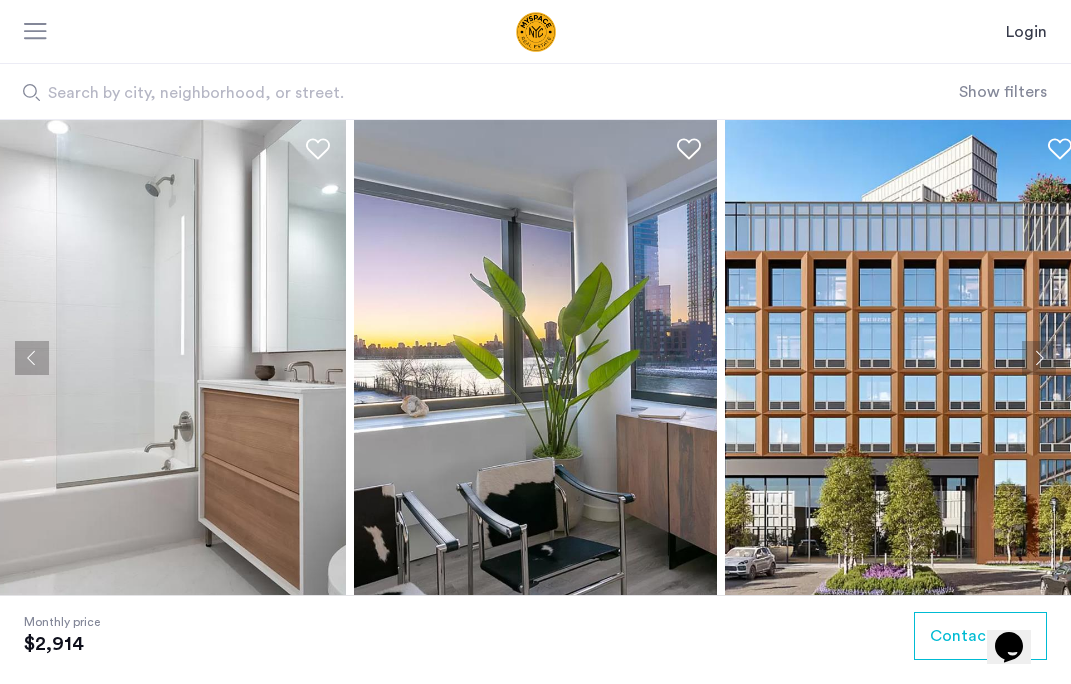 click 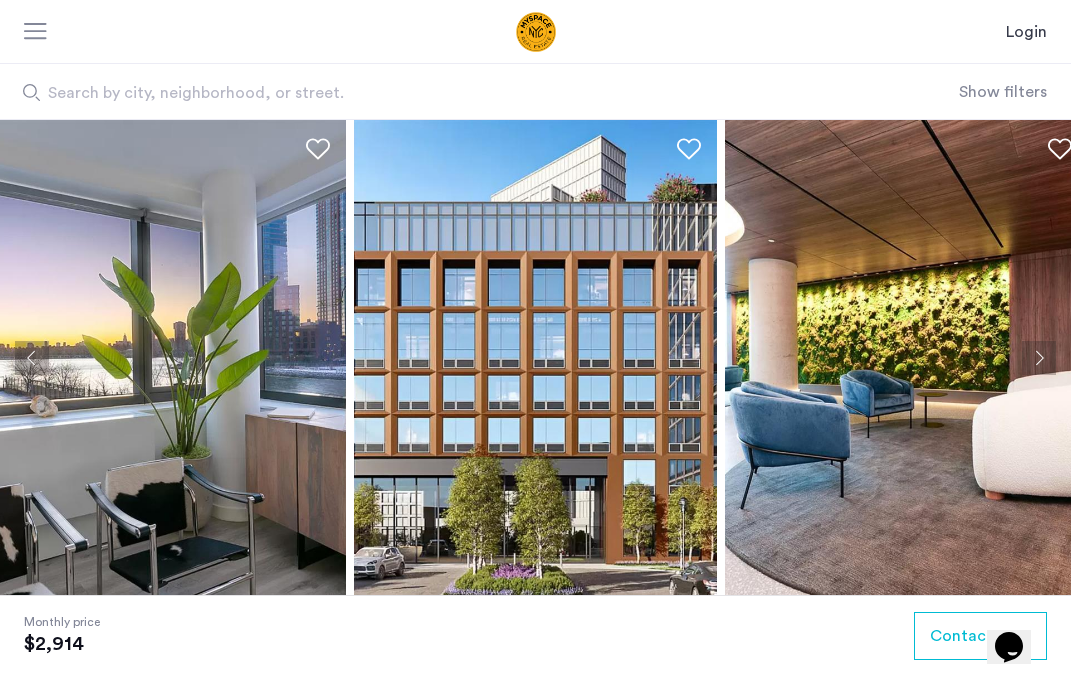 click 